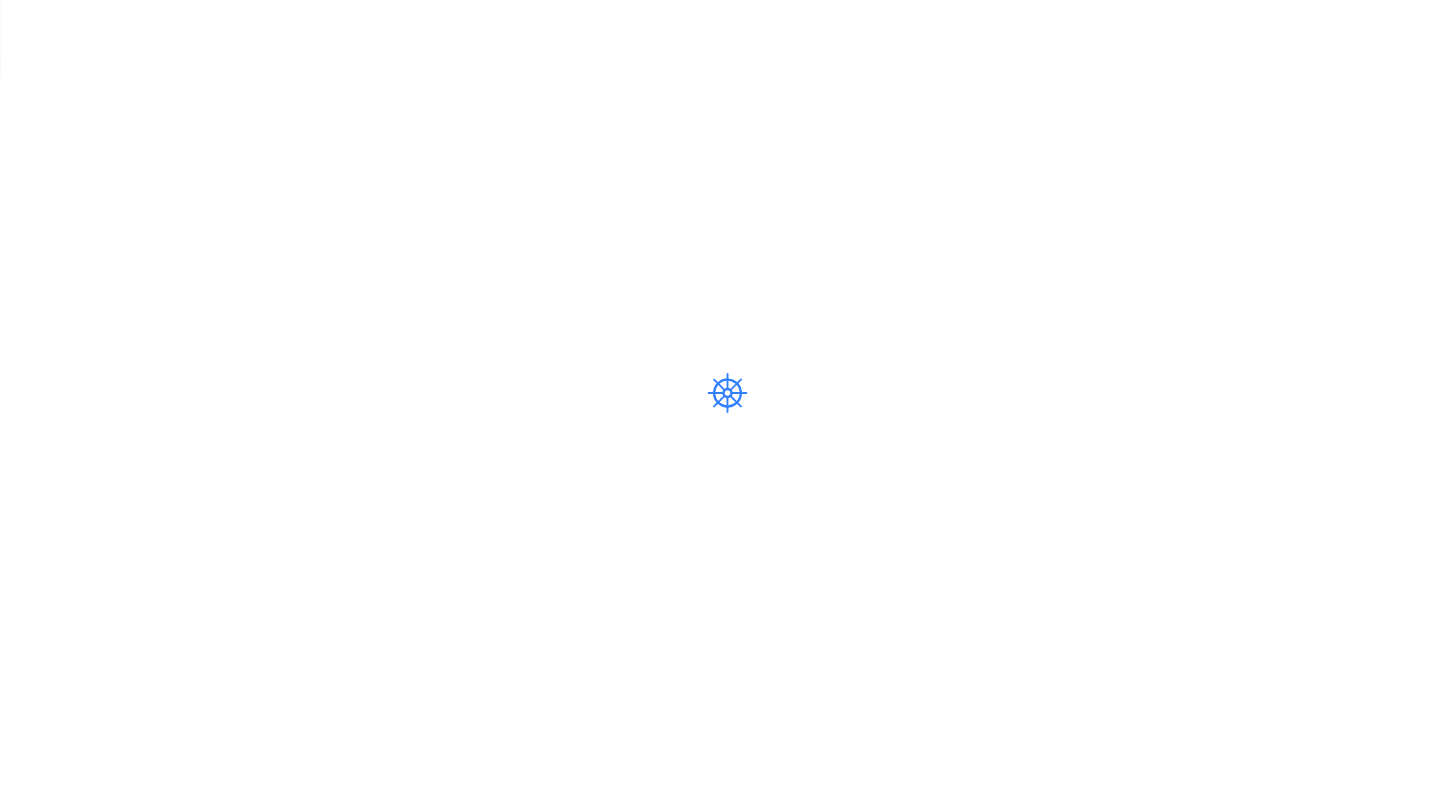 scroll, scrollTop: 0, scrollLeft: 0, axis: both 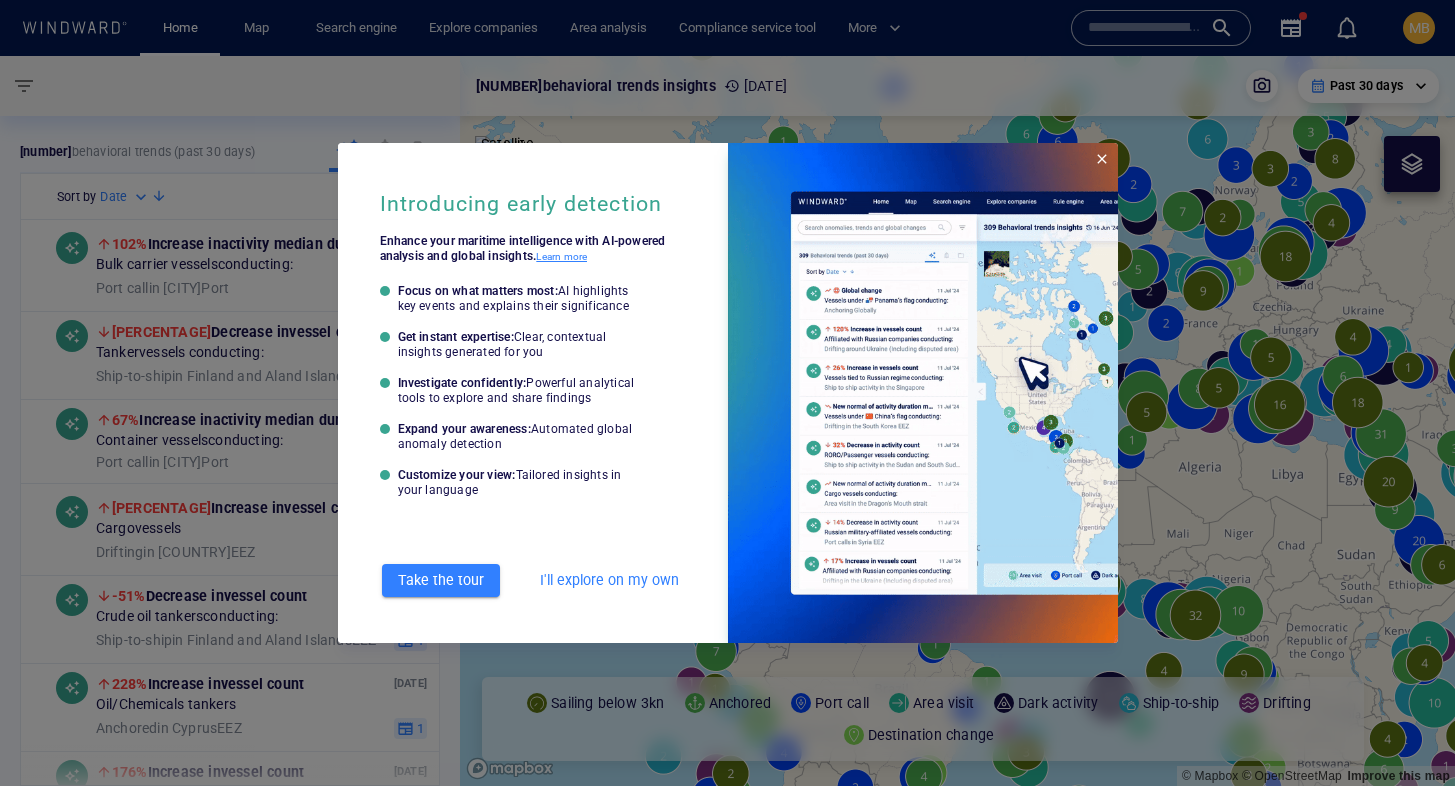 click at bounding box center (727, 393) 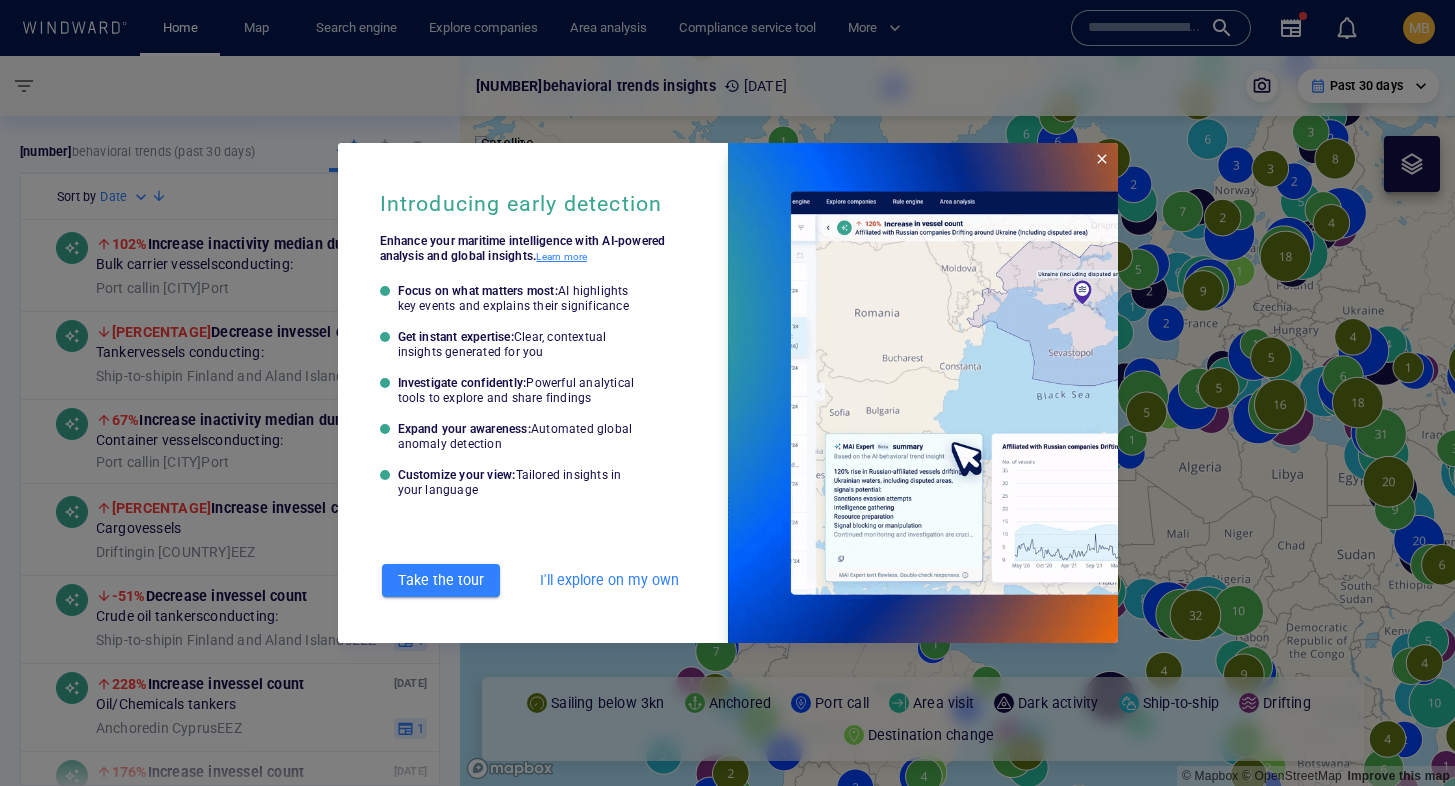 click at bounding box center [1102, 159] 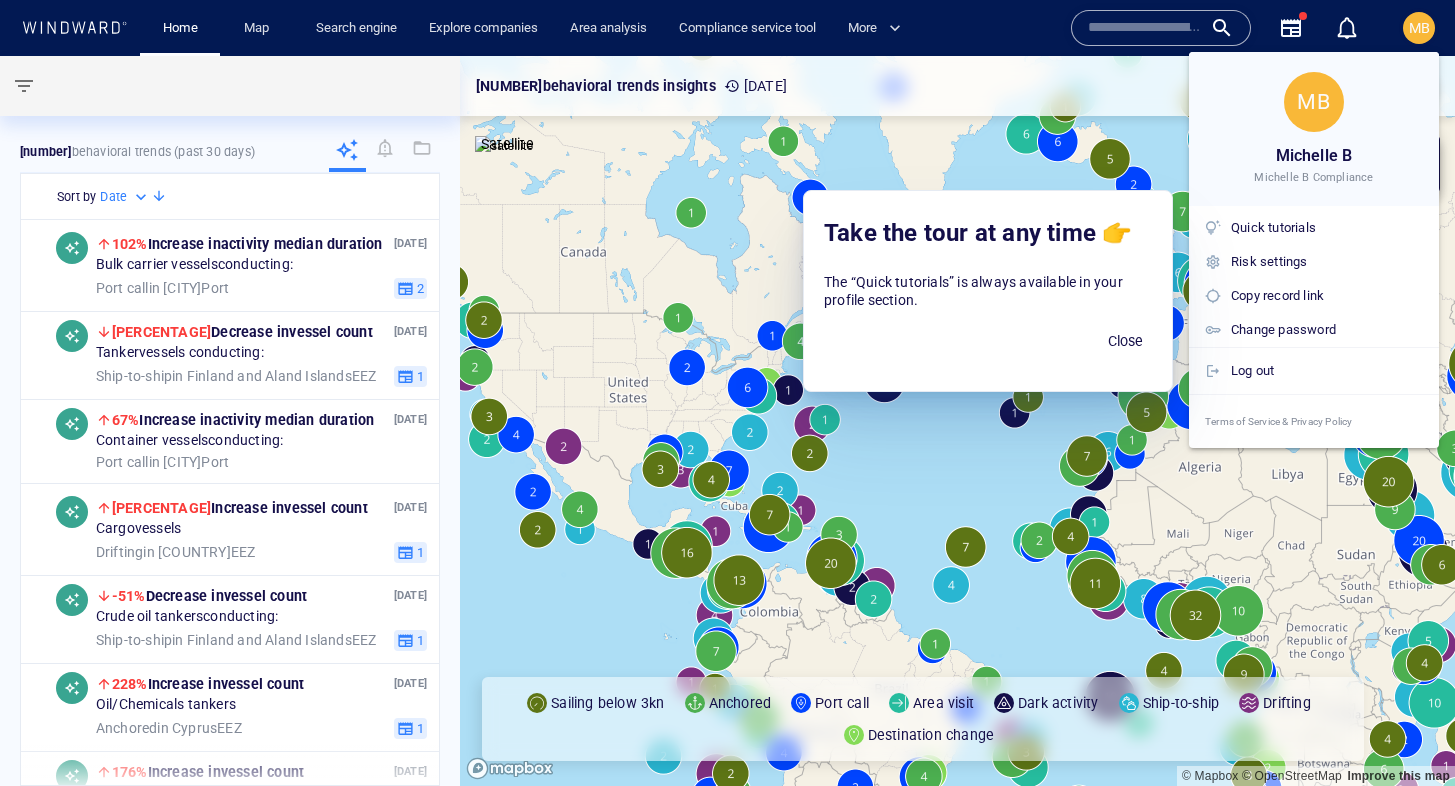 click at bounding box center (727, 393) 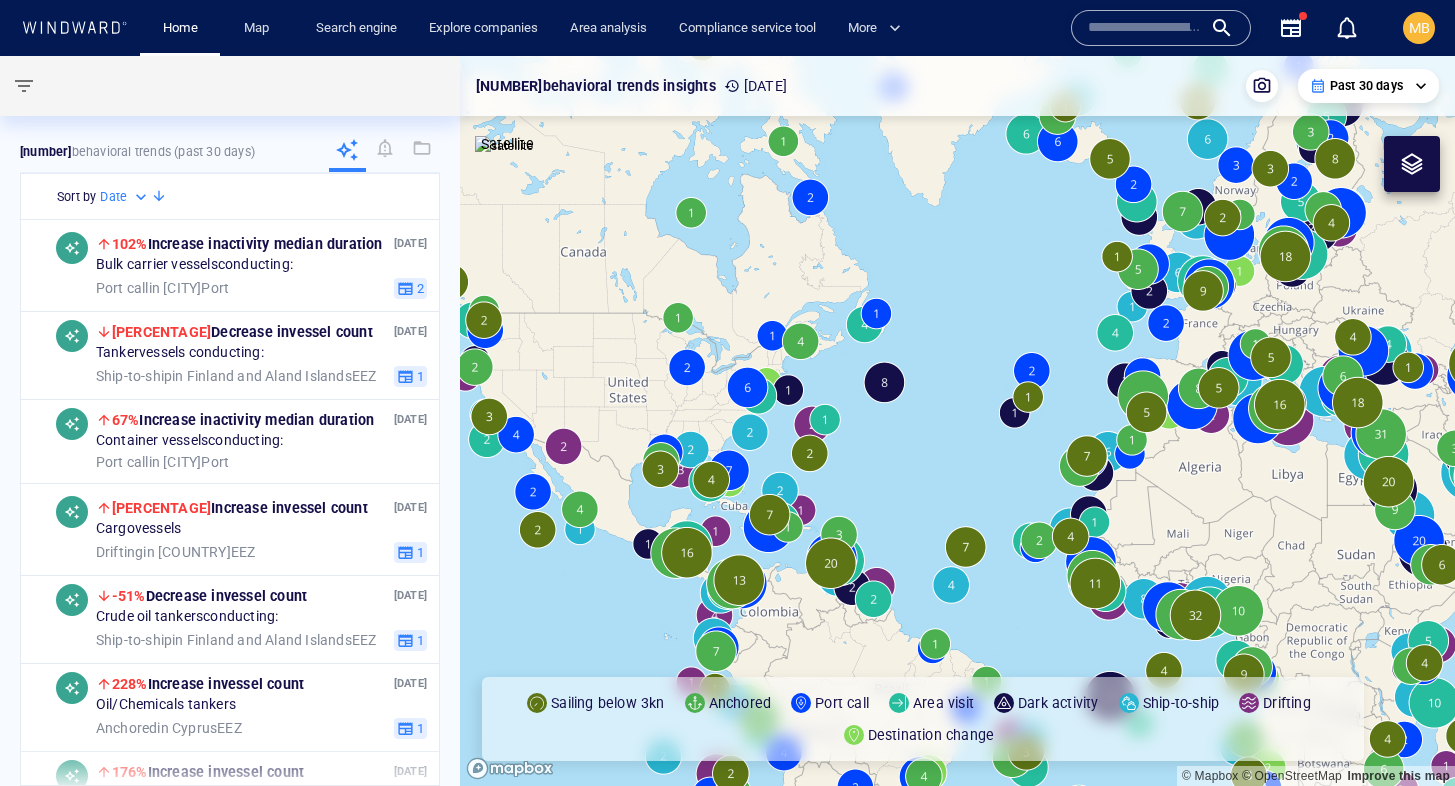 click at bounding box center (1145, 28) 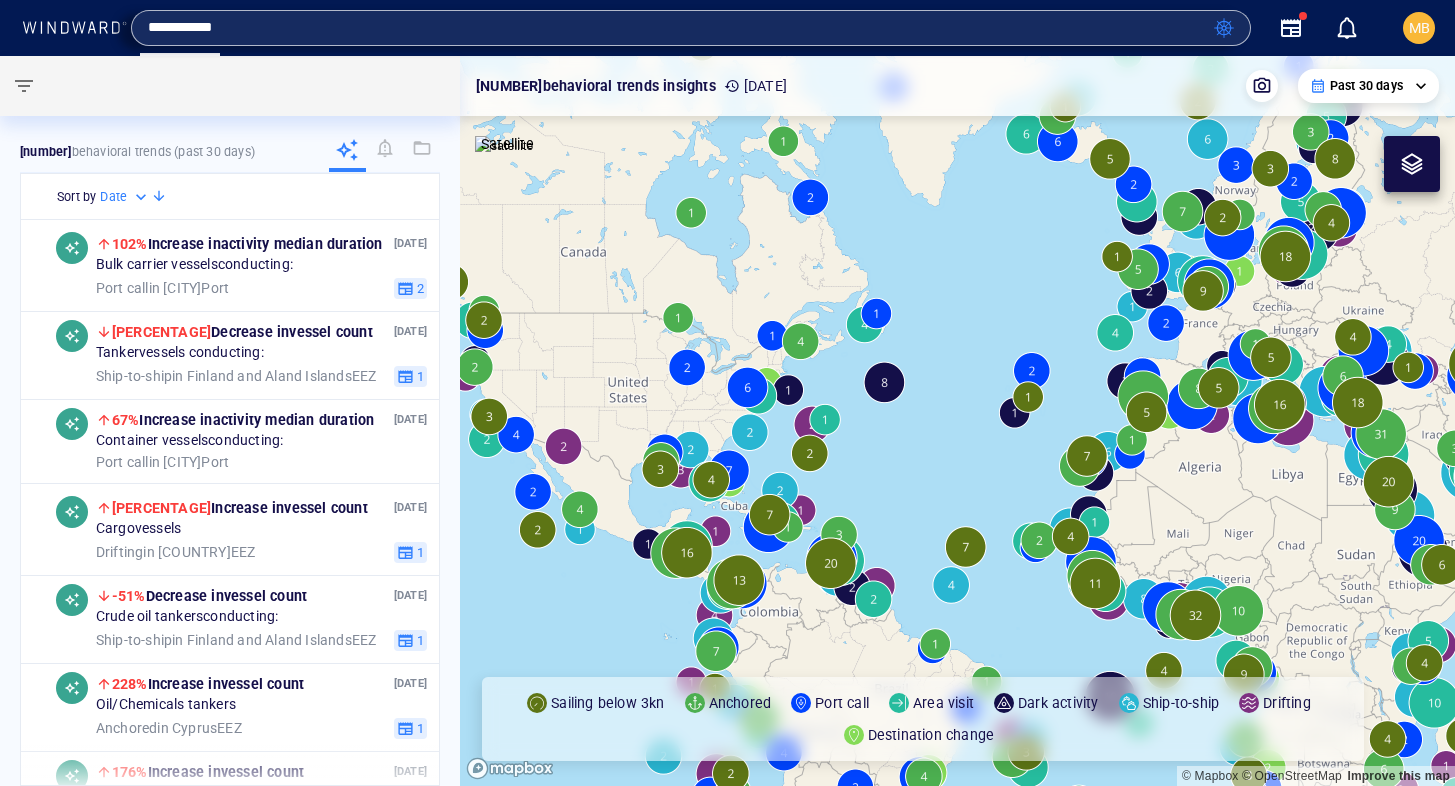 type on "**********" 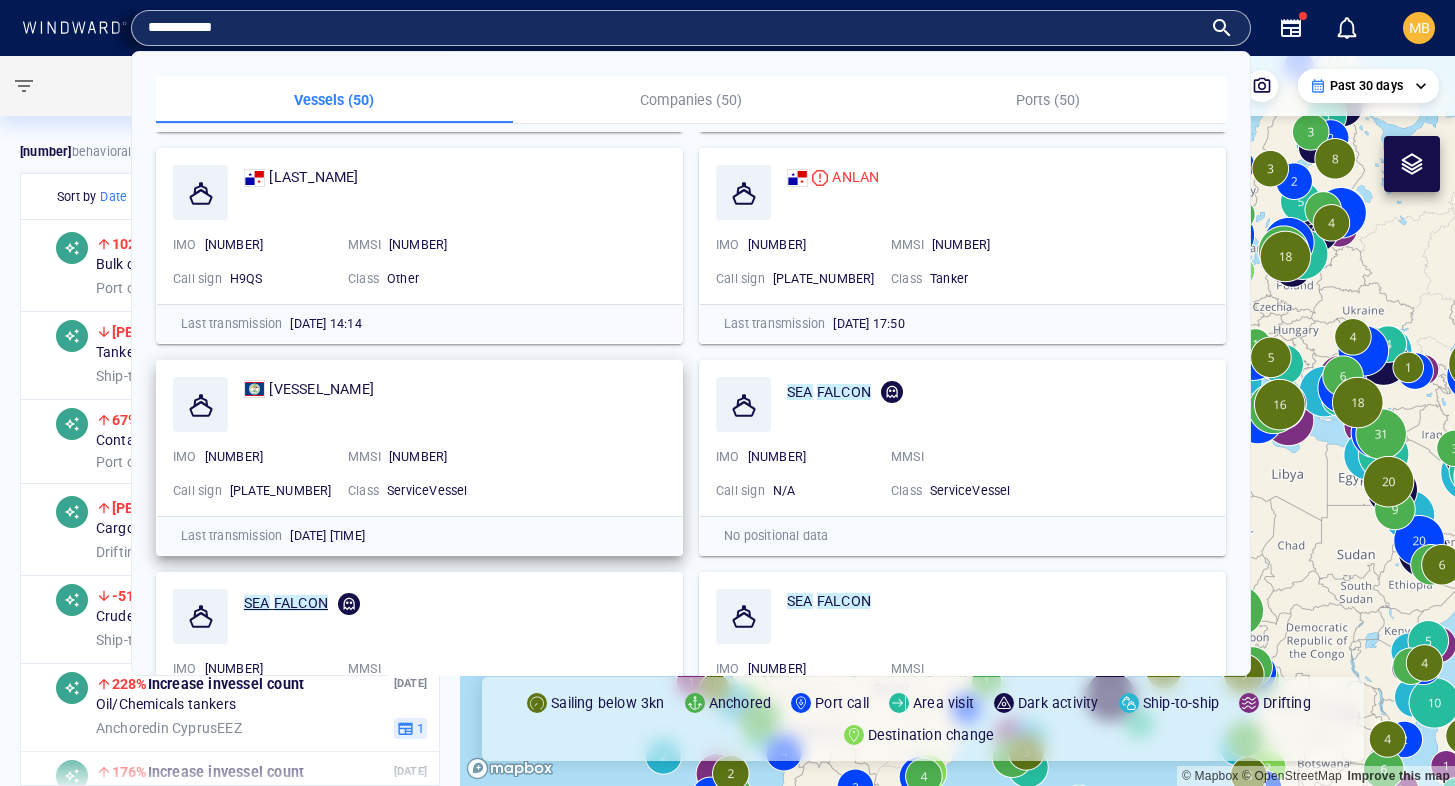 scroll, scrollTop: 847, scrollLeft: 0, axis: vertical 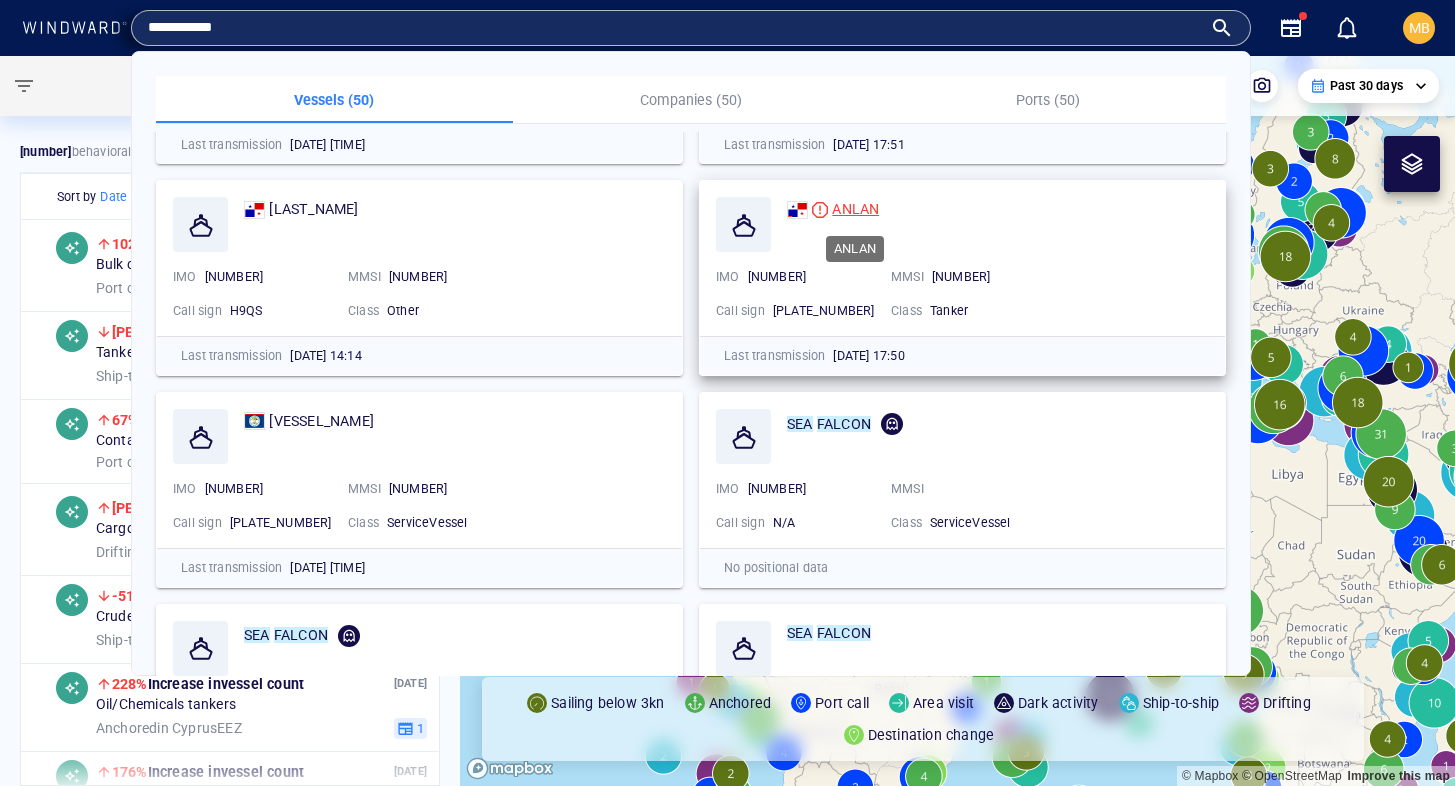 click on "ANLAN" at bounding box center [855, 209] 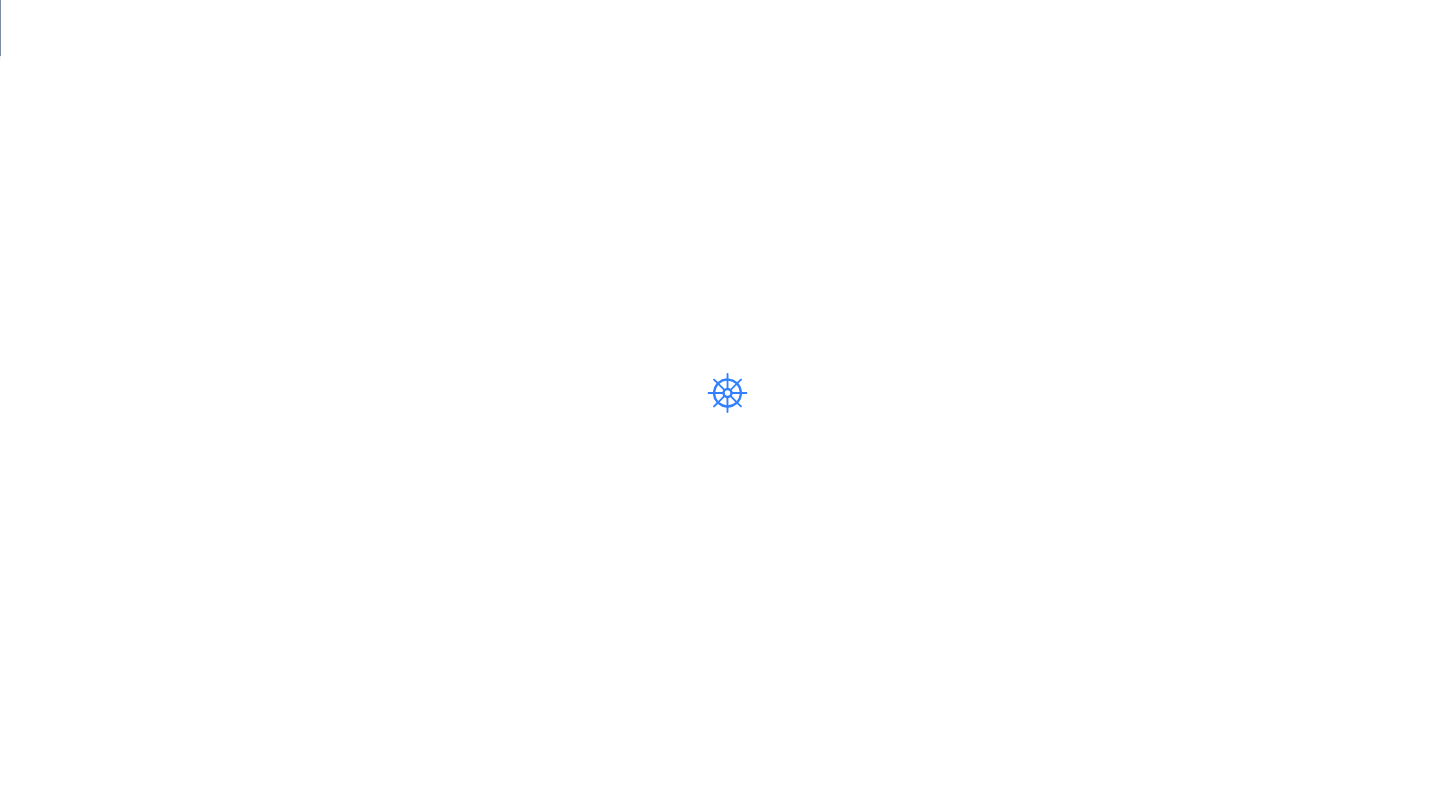 scroll, scrollTop: 0, scrollLeft: 0, axis: both 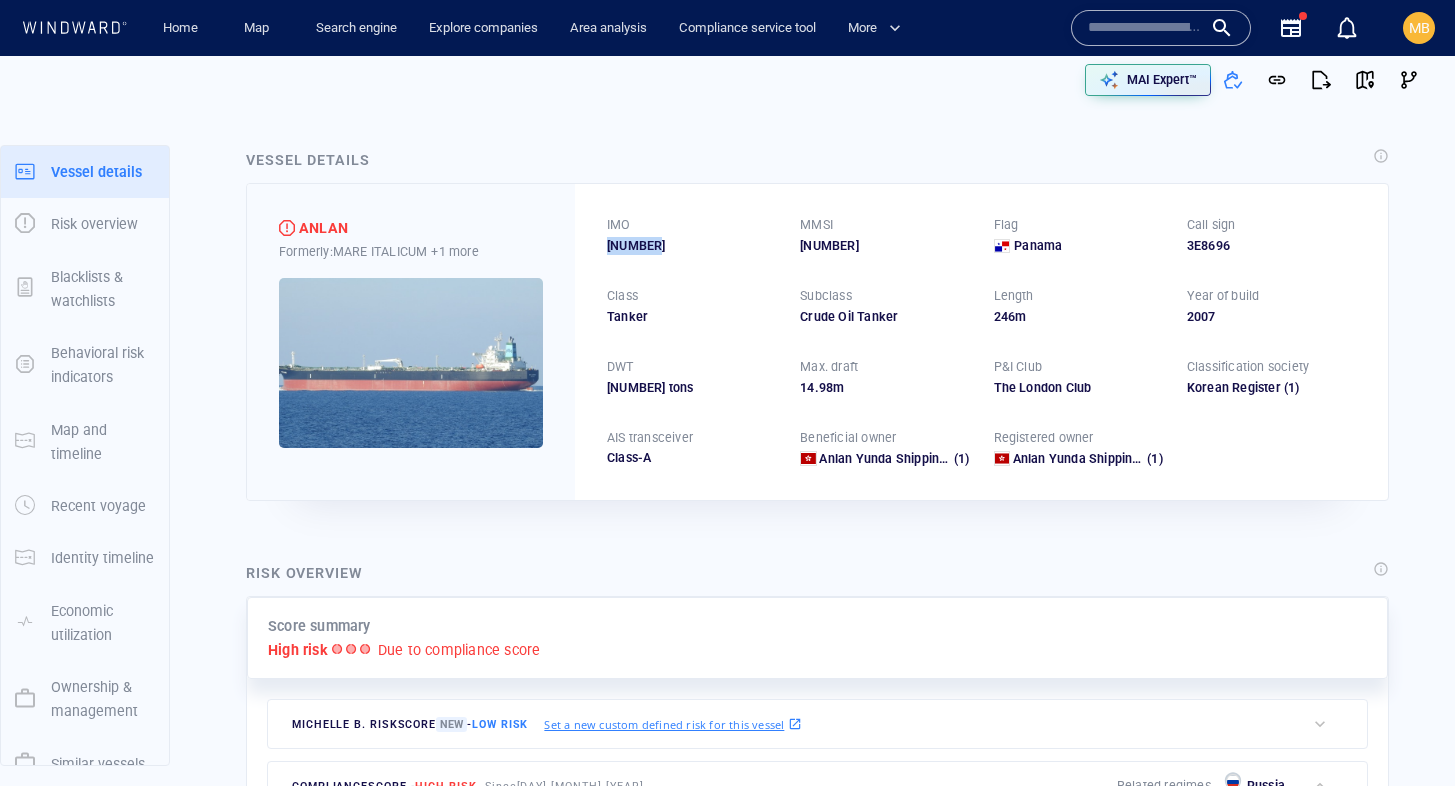 drag, startPoint x: 658, startPoint y: 243, endPoint x: 601, endPoint y: 247, distance: 57.14018 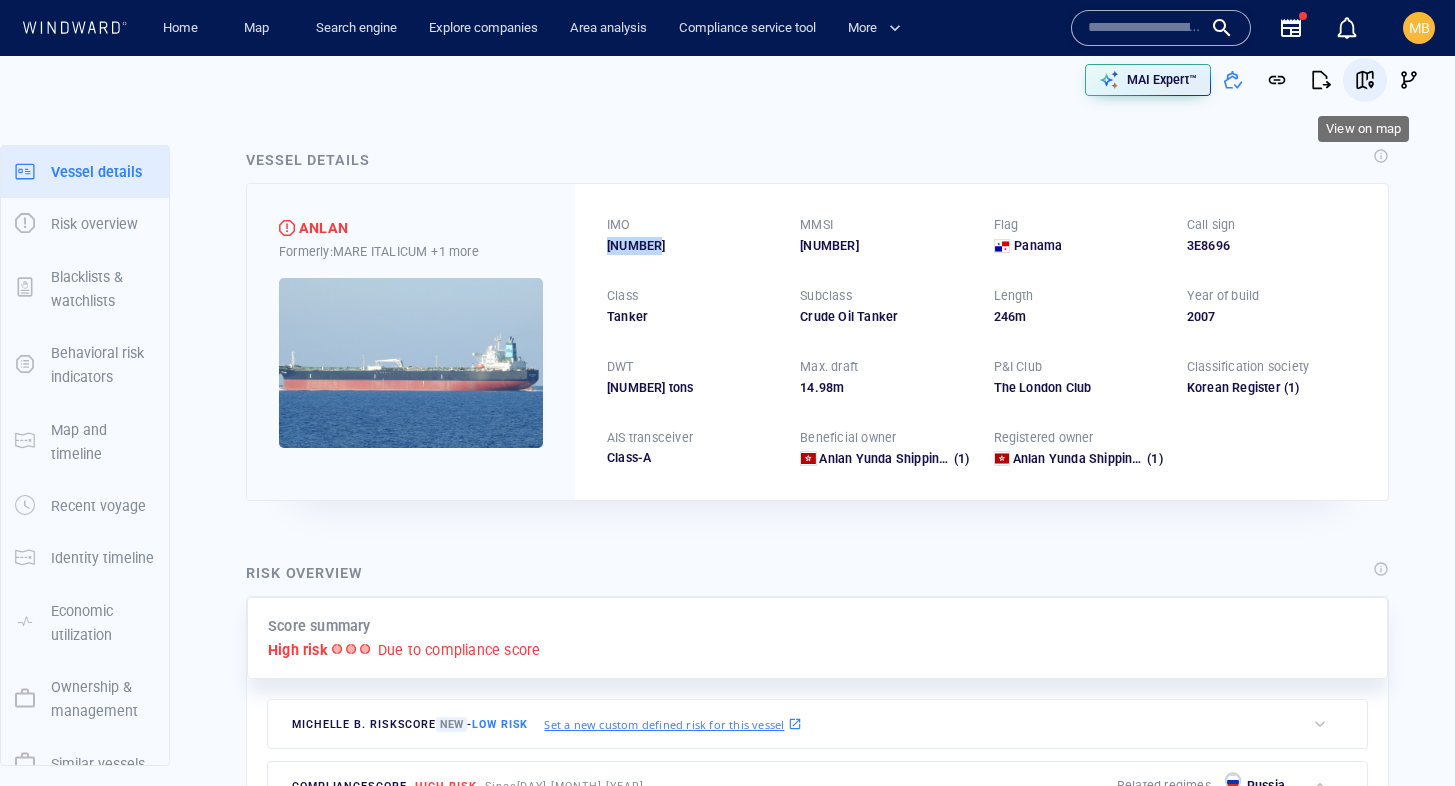 click at bounding box center (1365, 80) 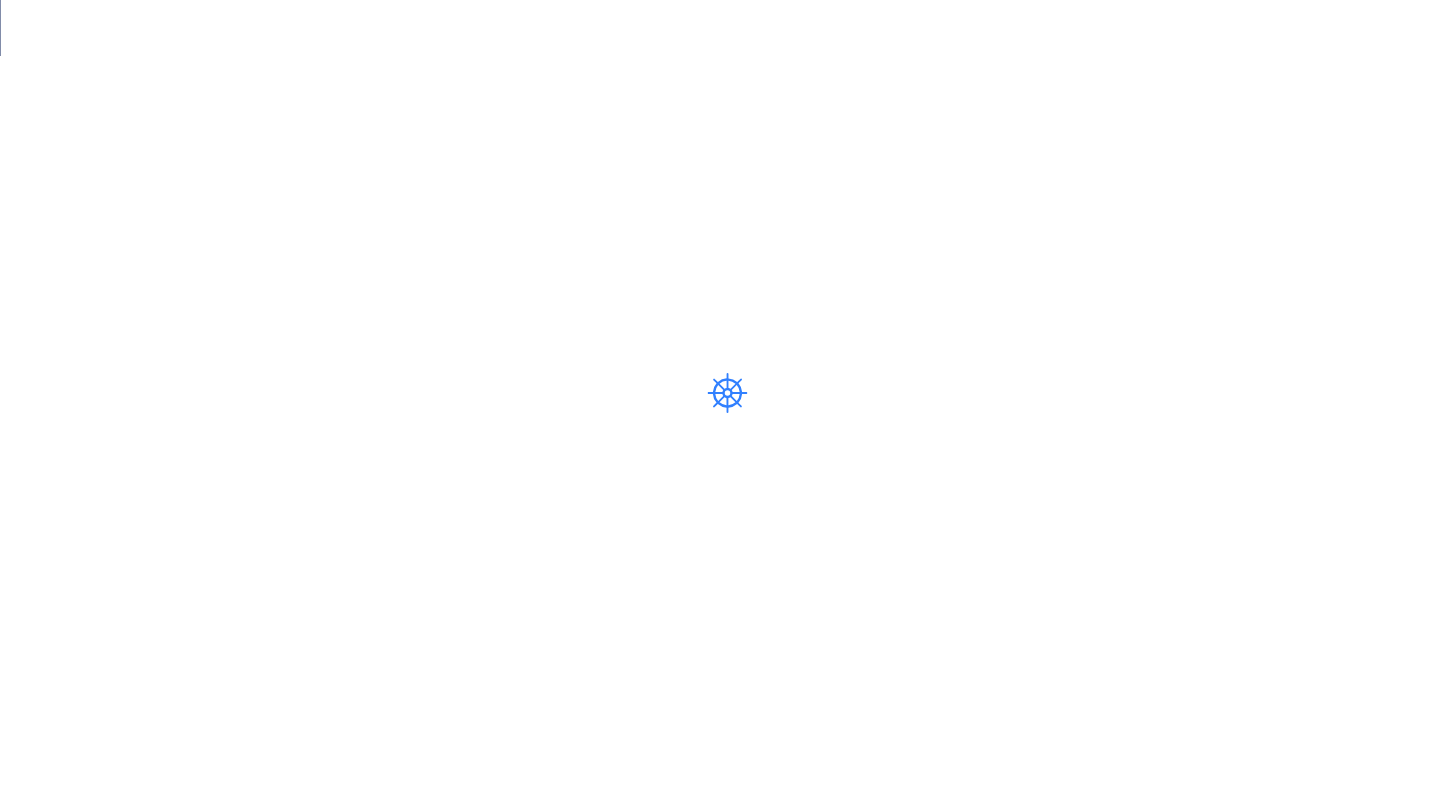 scroll, scrollTop: 0, scrollLeft: 0, axis: both 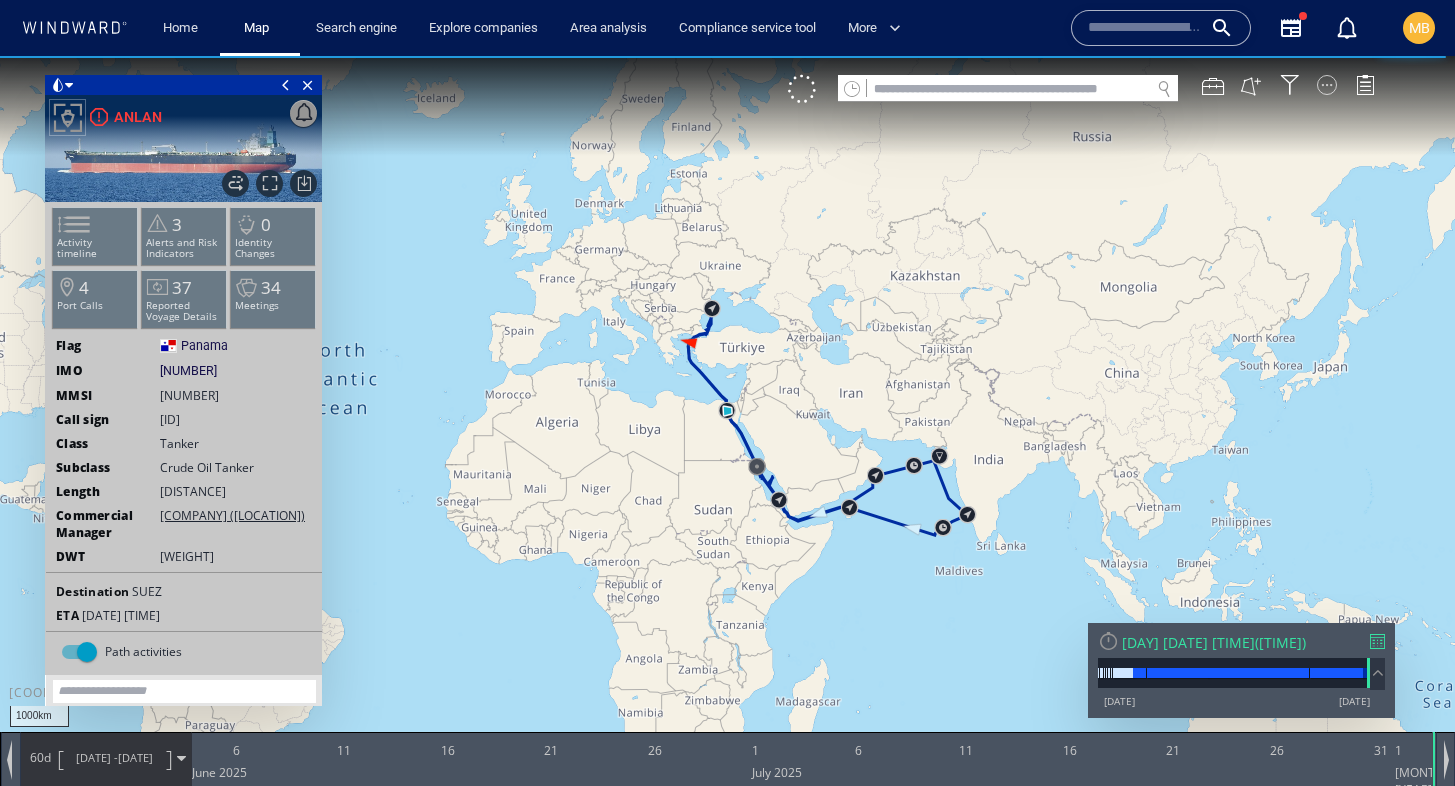 click at bounding box center (1327, 85) 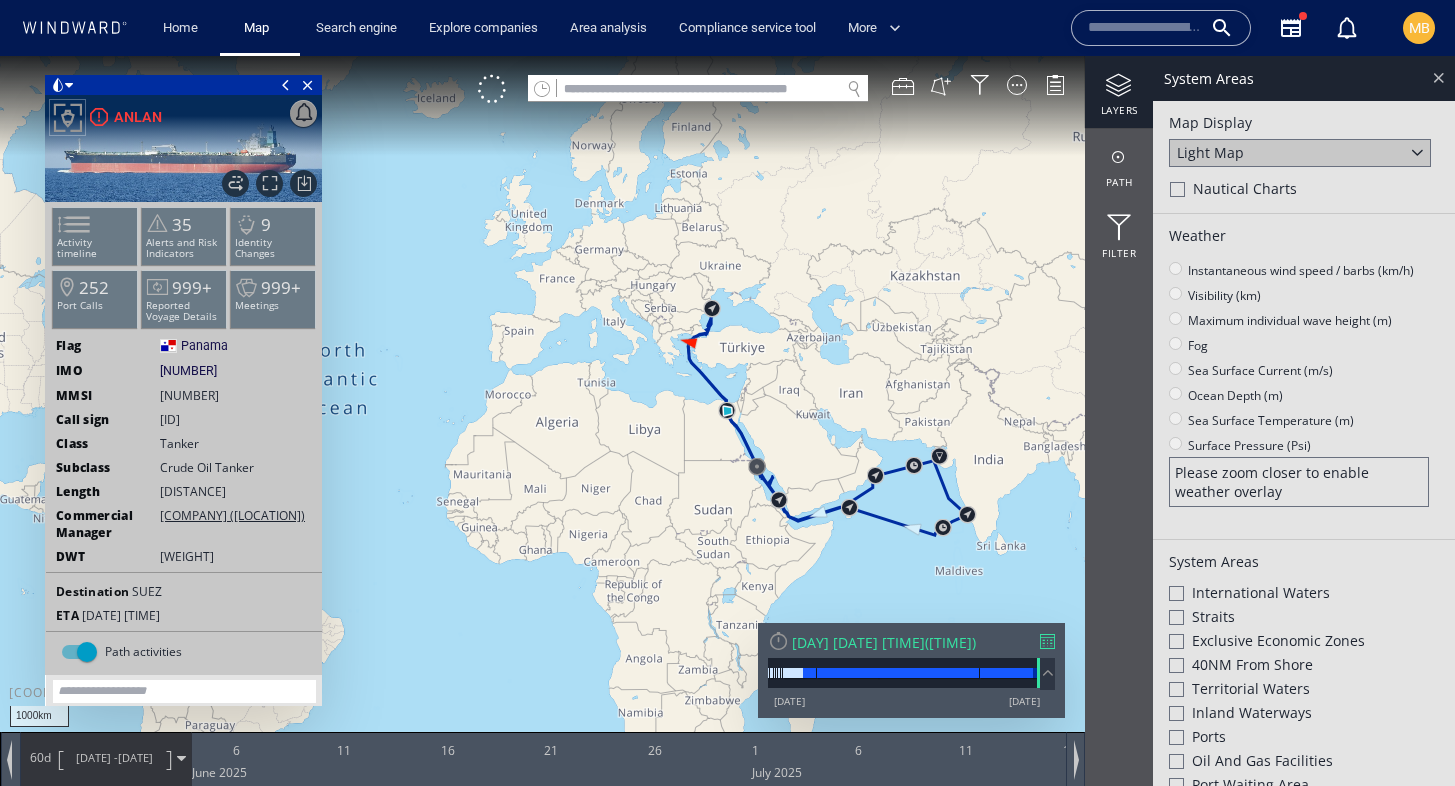 click 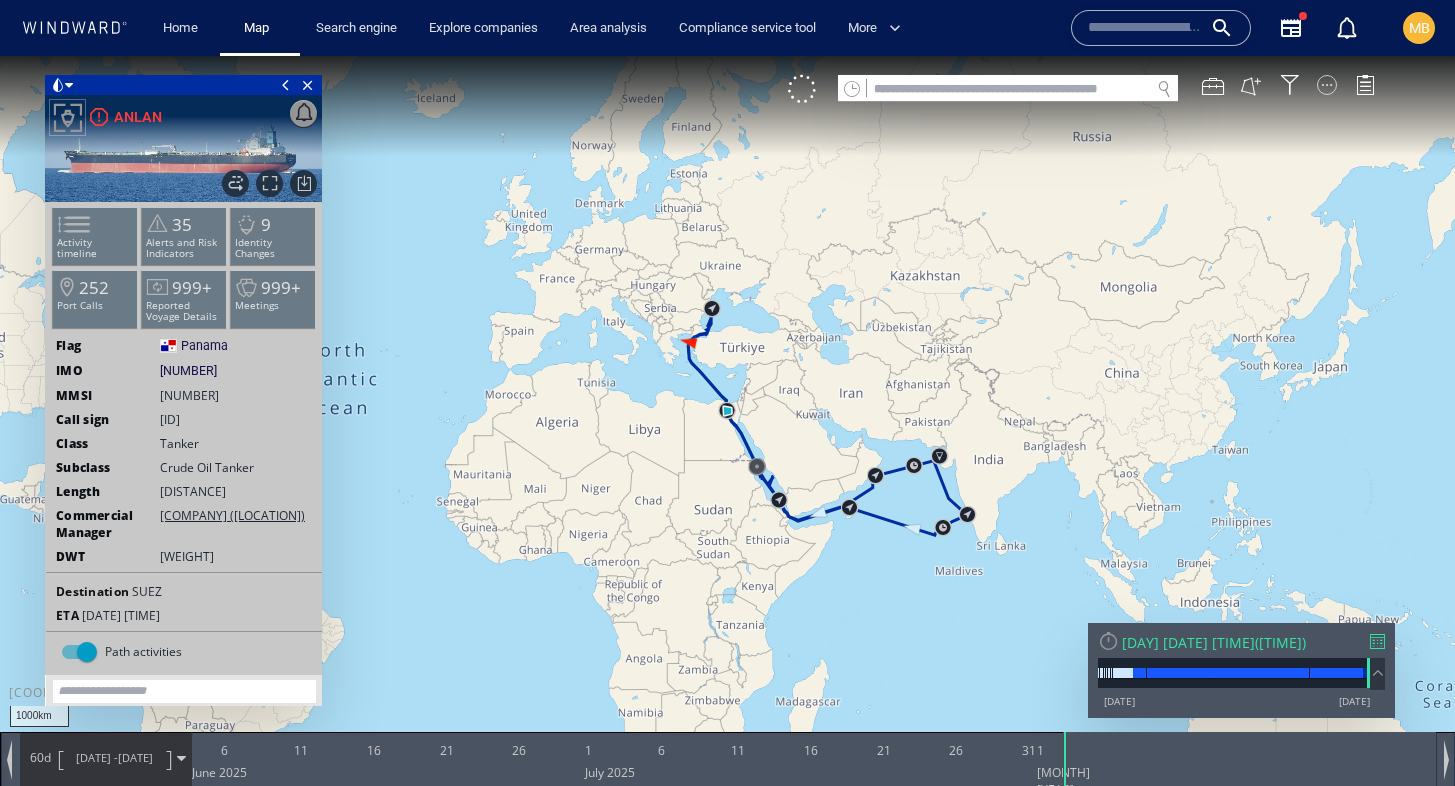 click at bounding box center (1327, 85) 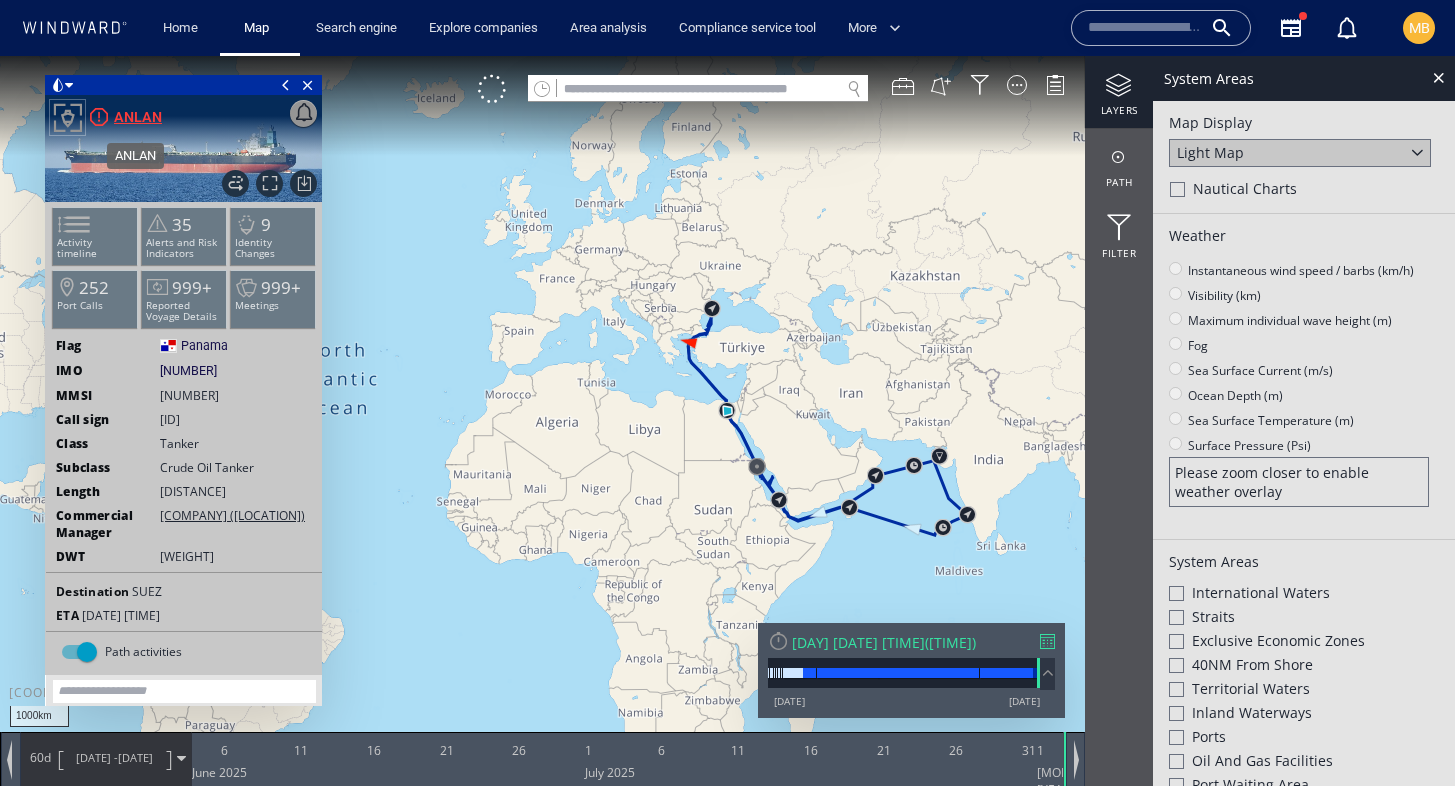 click on "ANLAN" at bounding box center [138, 117] 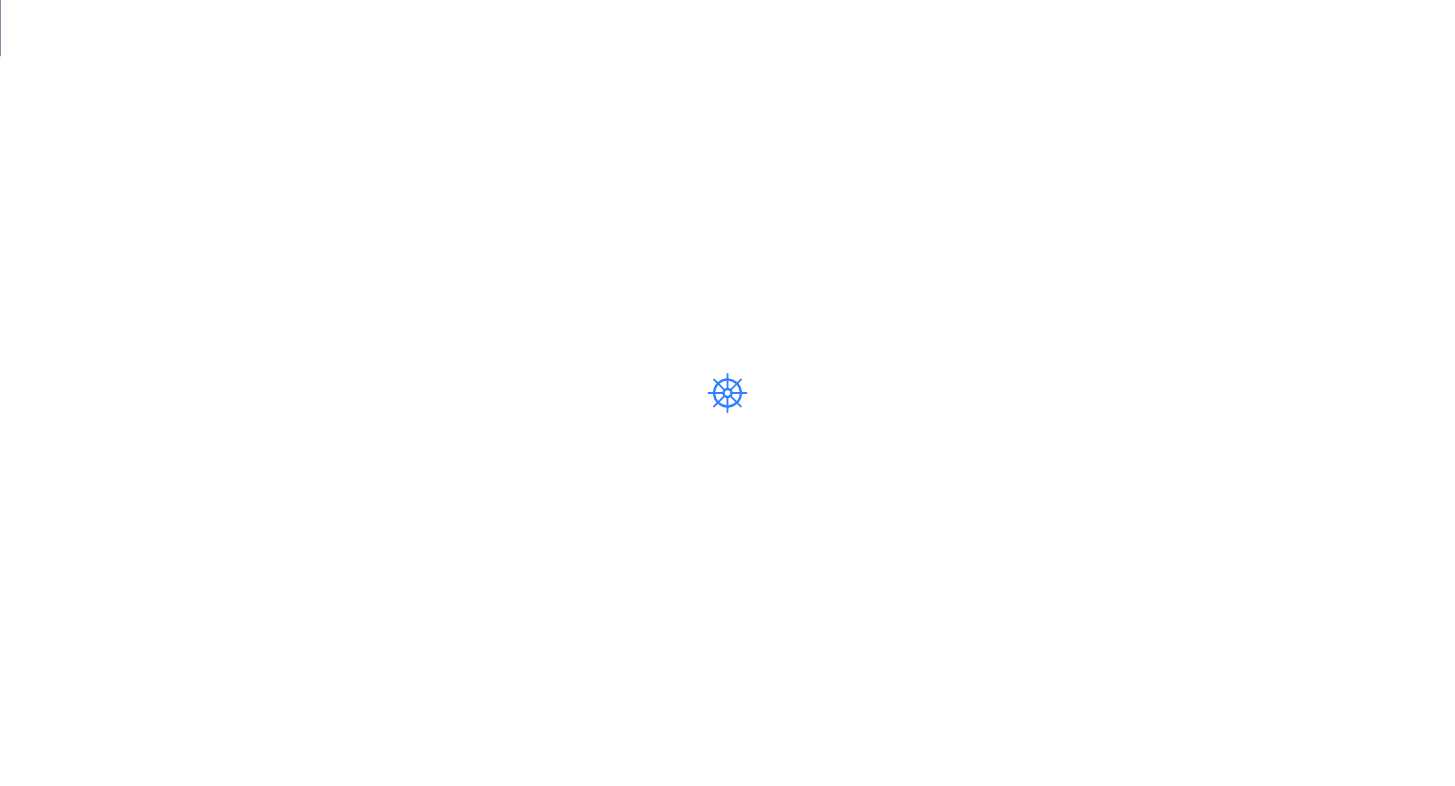 scroll, scrollTop: 0, scrollLeft: 0, axis: both 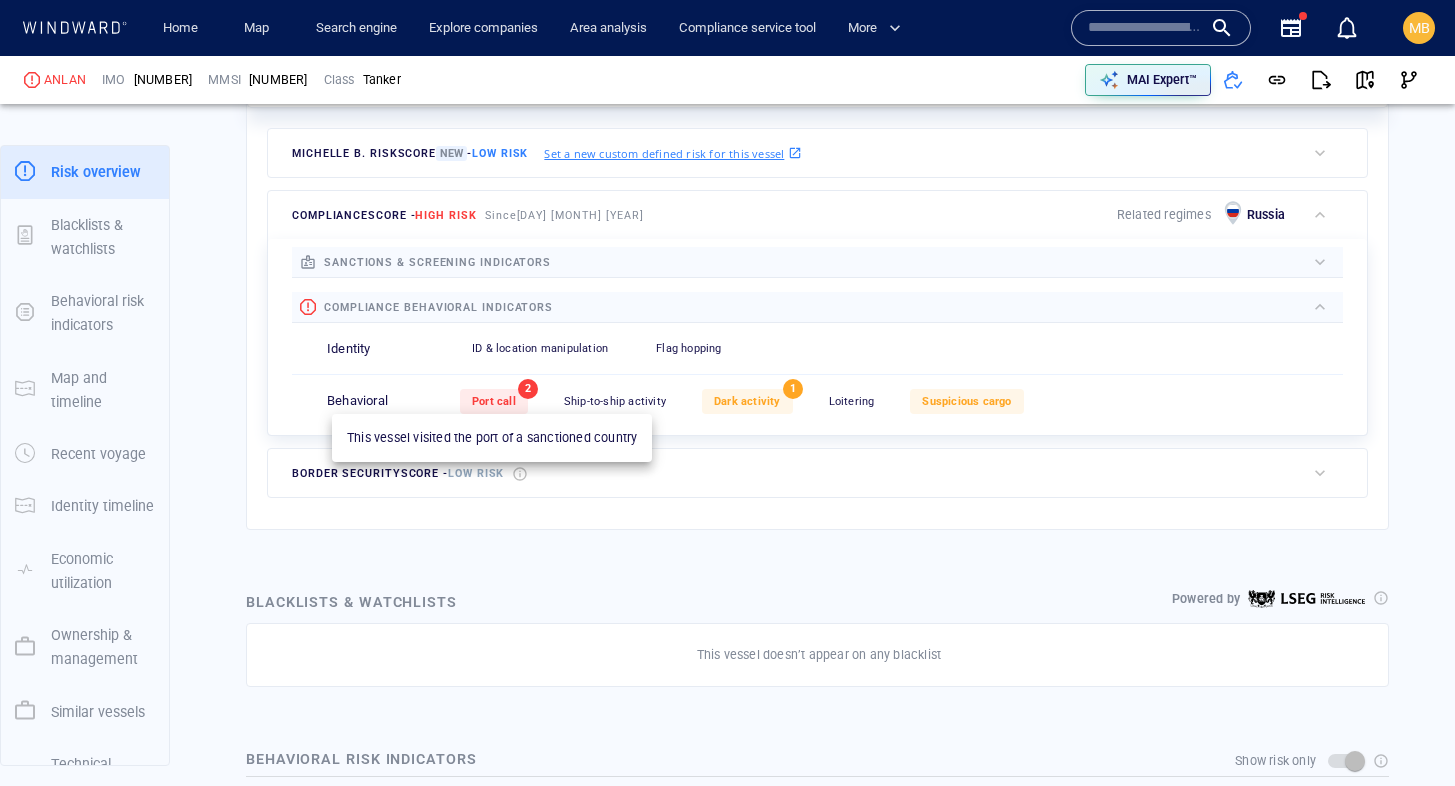 click on "Port call" at bounding box center [494, 401] 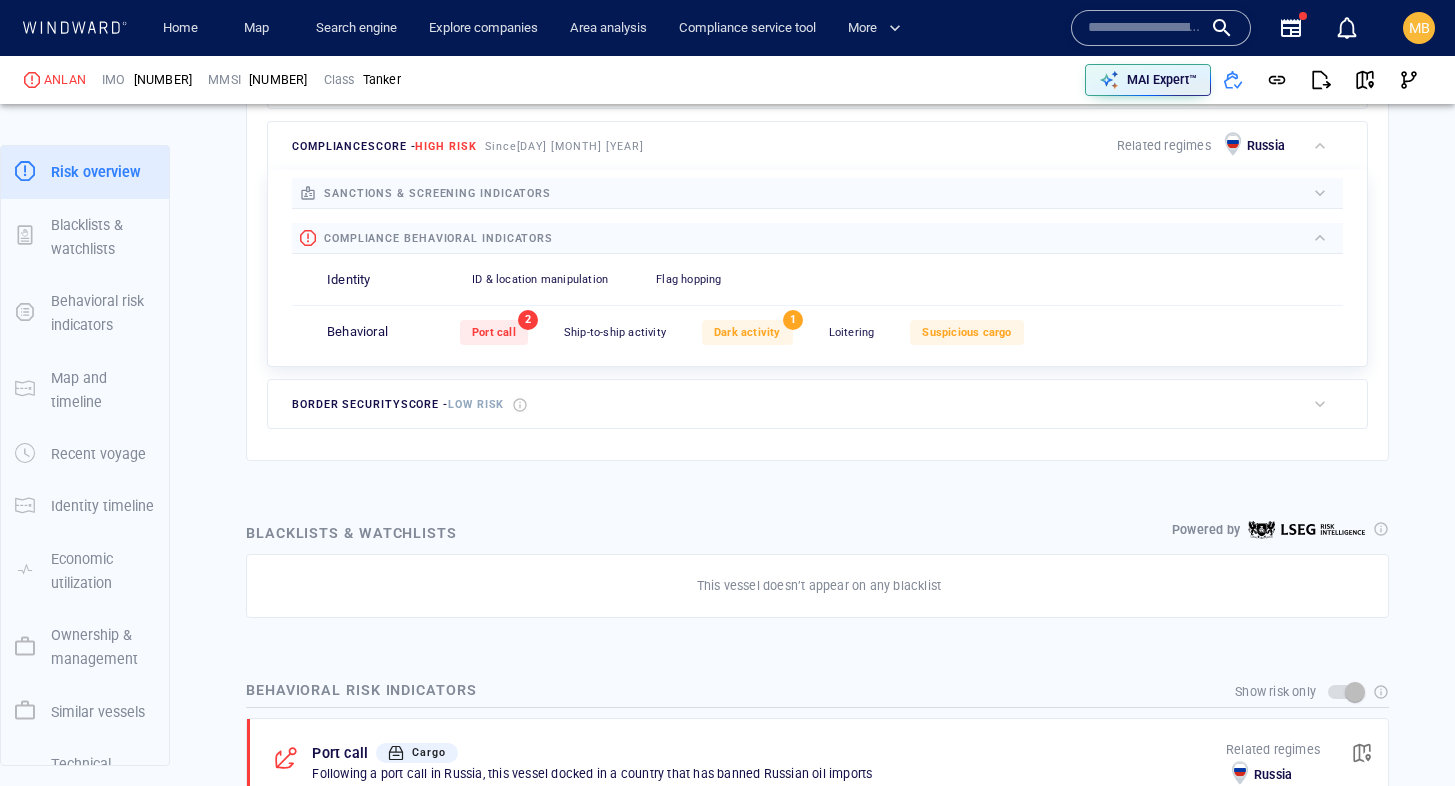 scroll, scrollTop: 810, scrollLeft: 0, axis: vertical 